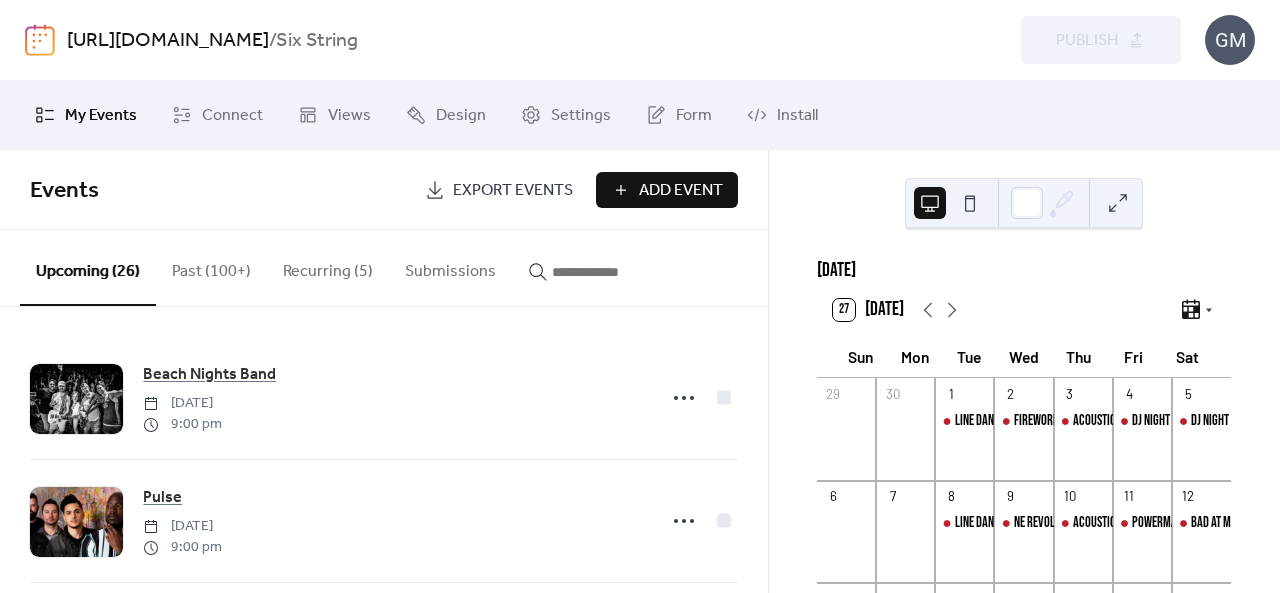 scroll, scrollTop: 0, scrollLeft: 0, axis: both 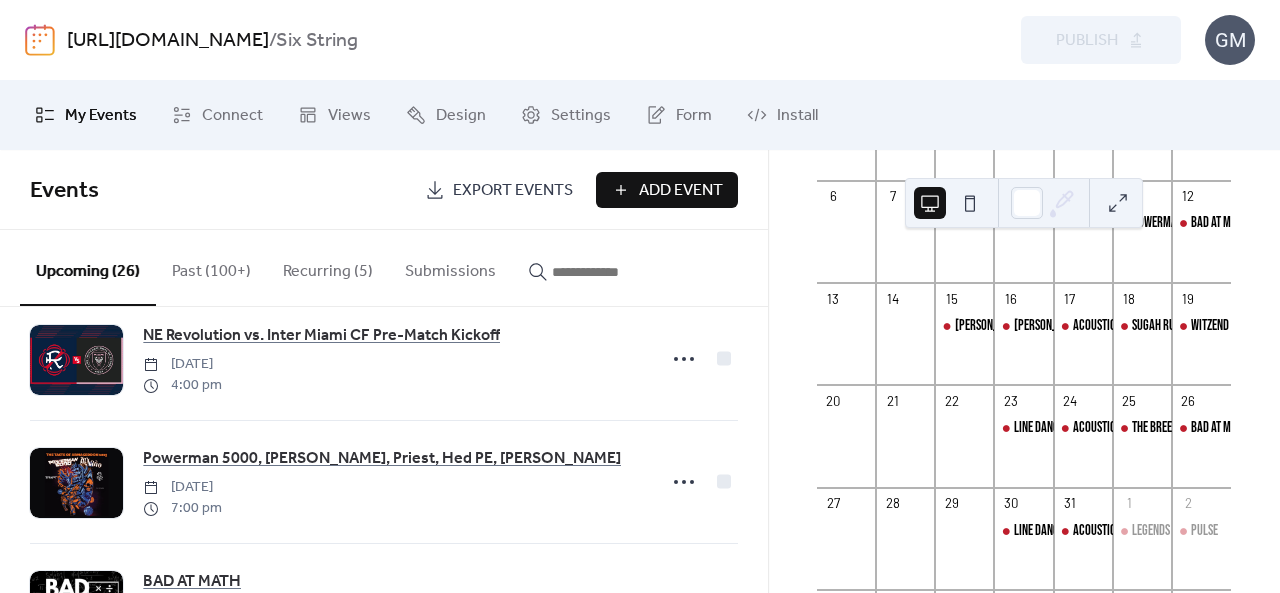 click on "Past  (100+)" at bounding box center (211, 267) 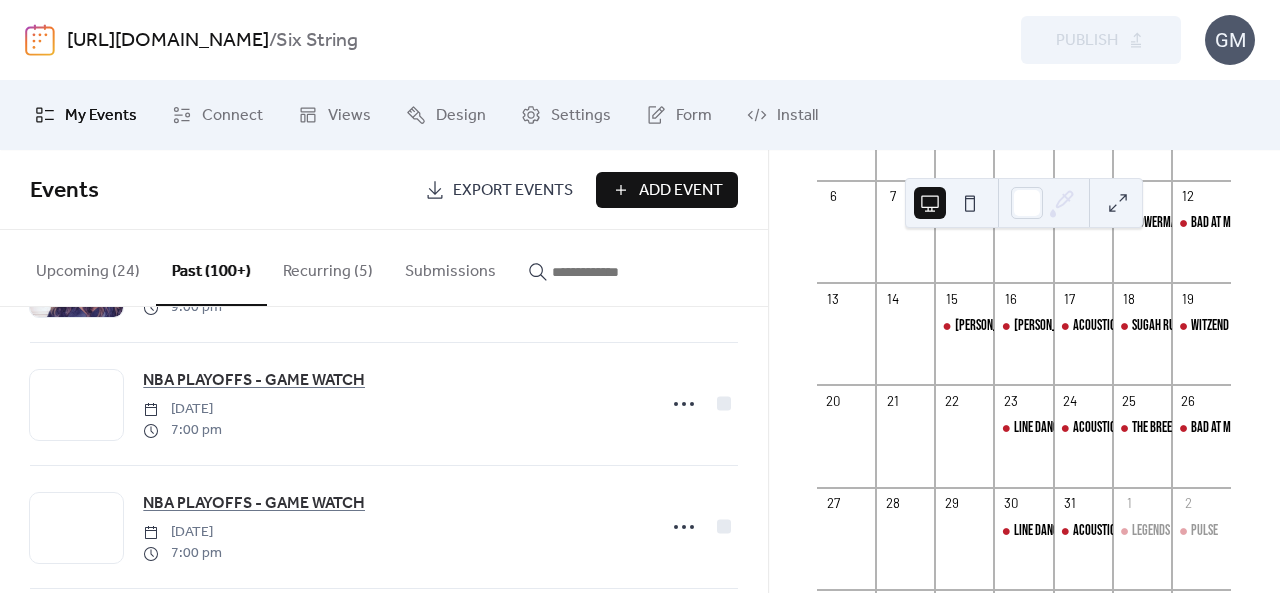 scroll, scrollTop: 3472, scrollLeft: 0, axis: vertical 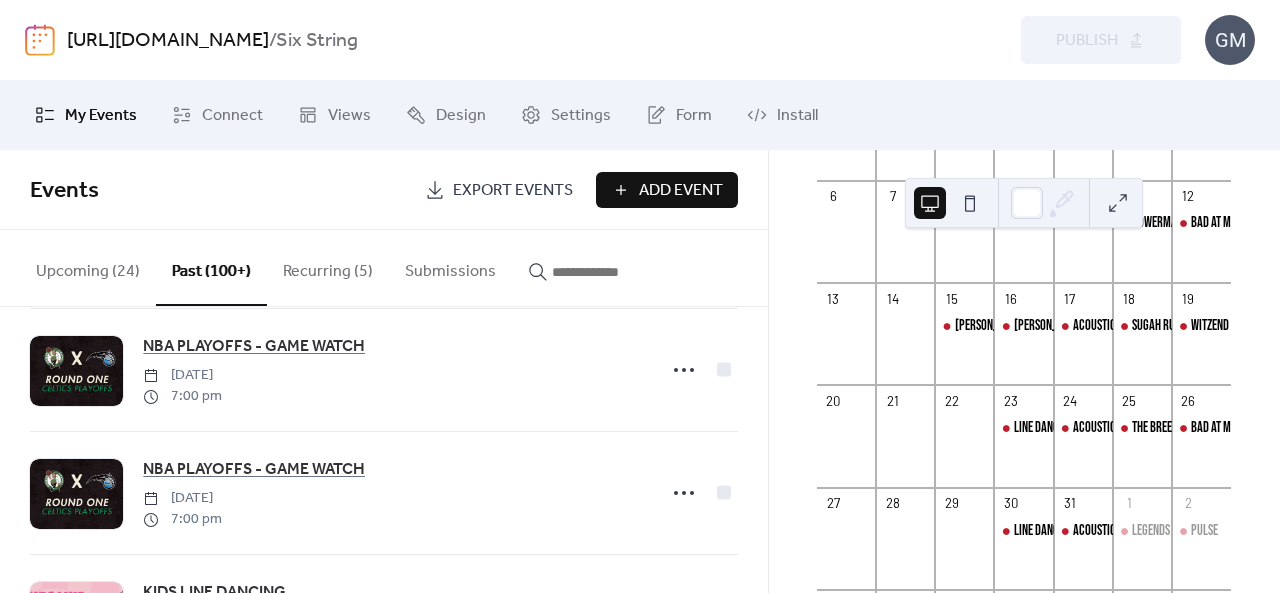 click at bounding box center (602, 272) 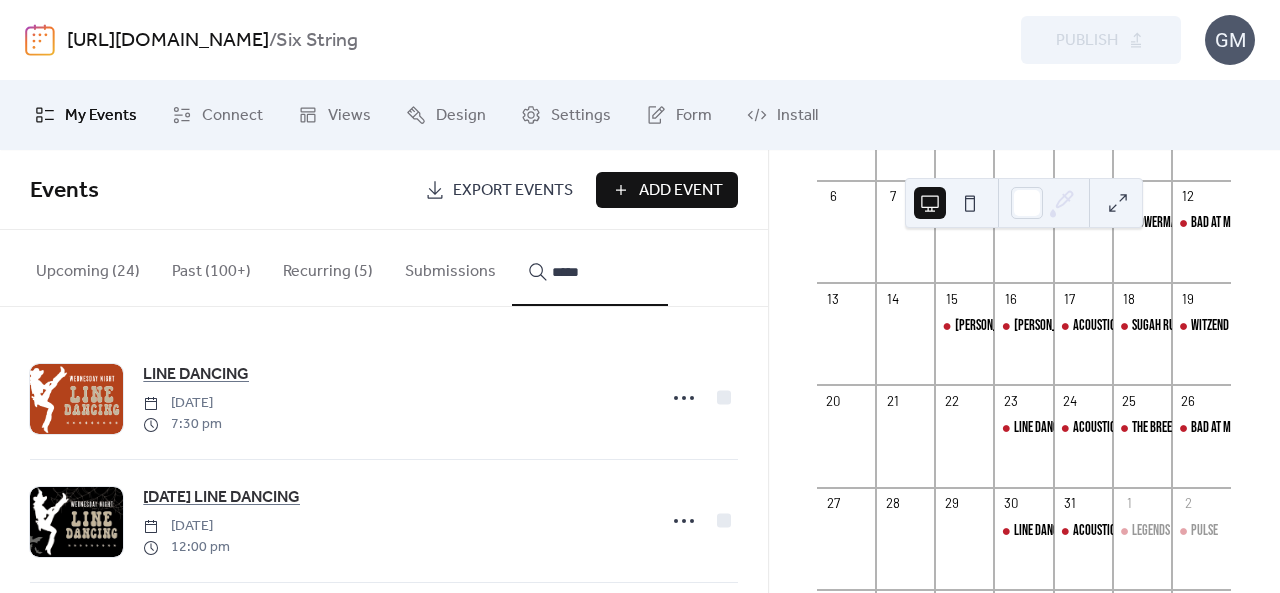 click on "****" at bounding box center (590, 268) 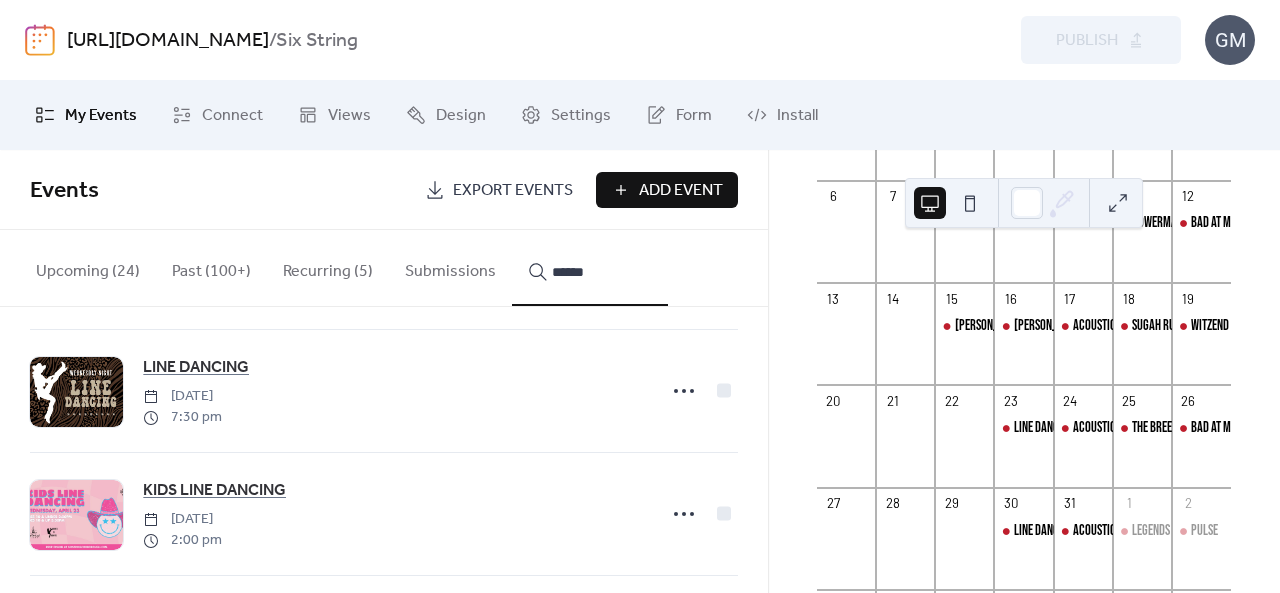 scroll, scrollTop: 900, scrollLeft: 0, axis: vertical 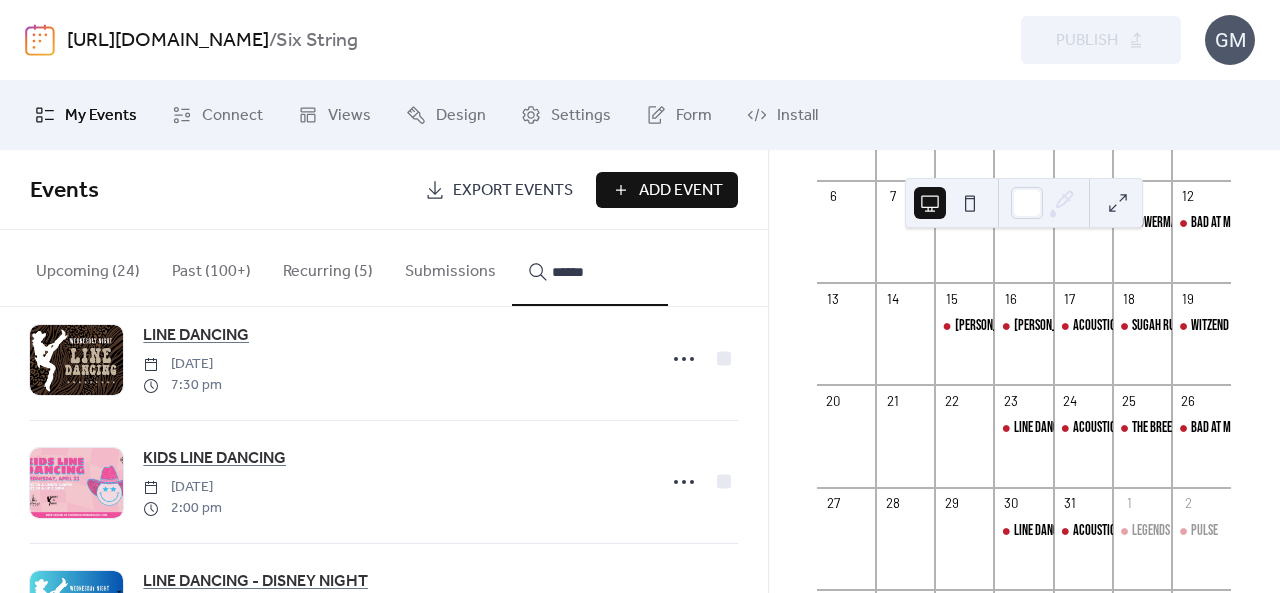 type on "******" 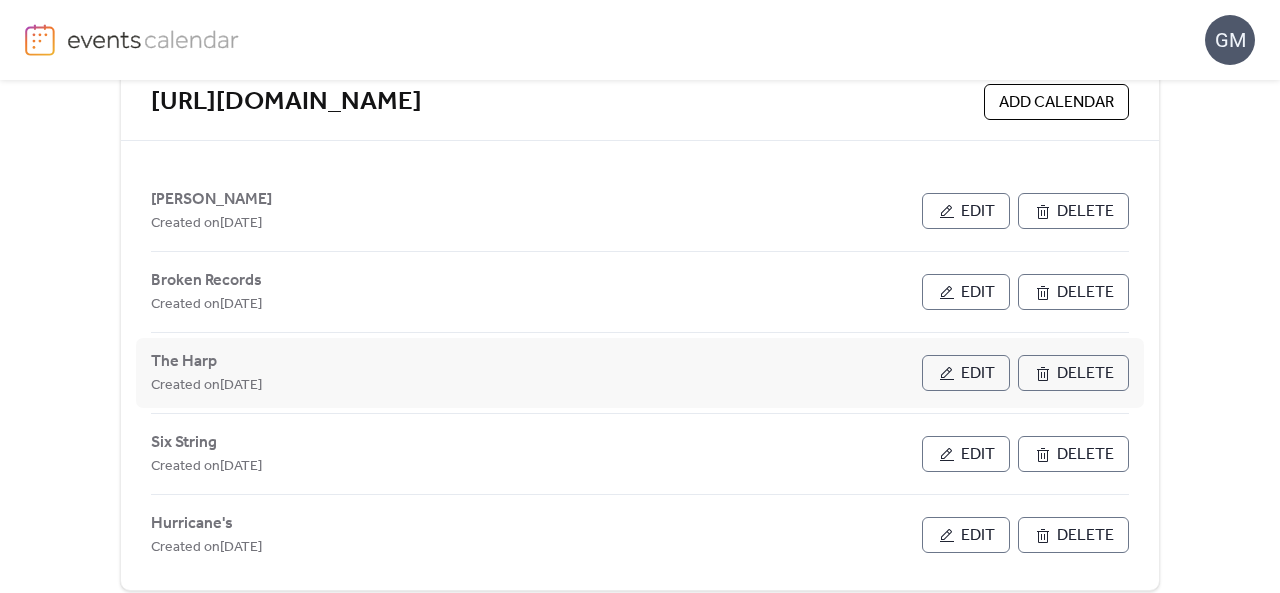 scroll, scrollTop: 474, scrollLeft: 0, axis: vertical 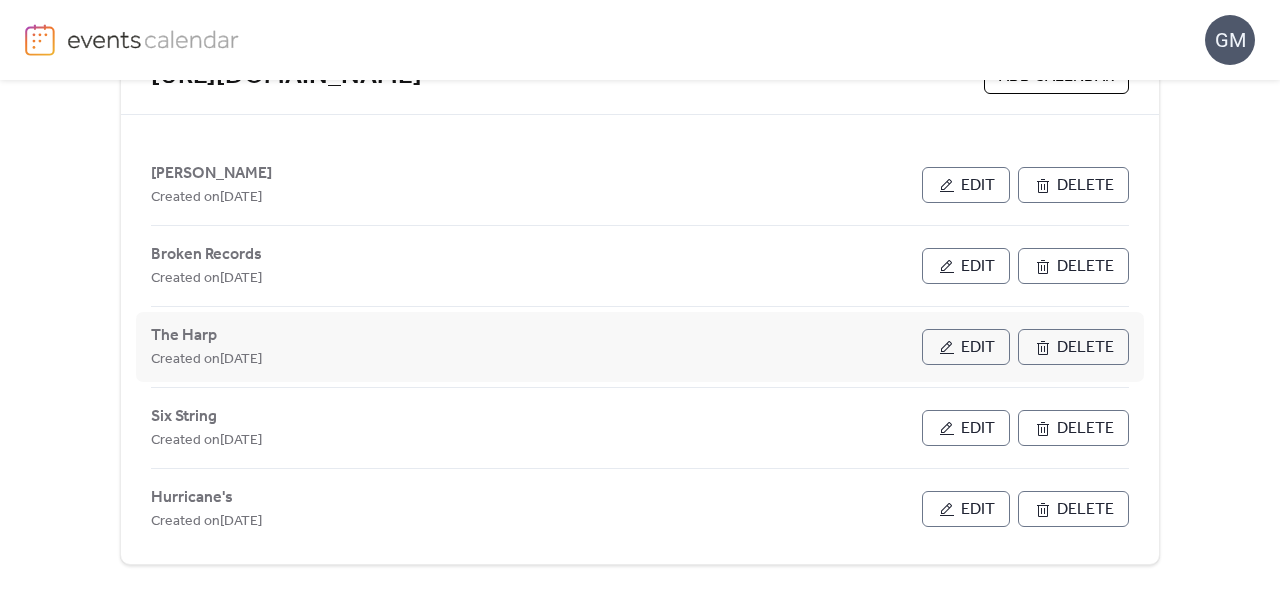 click on "Edit" at bounding box center (966, 347) 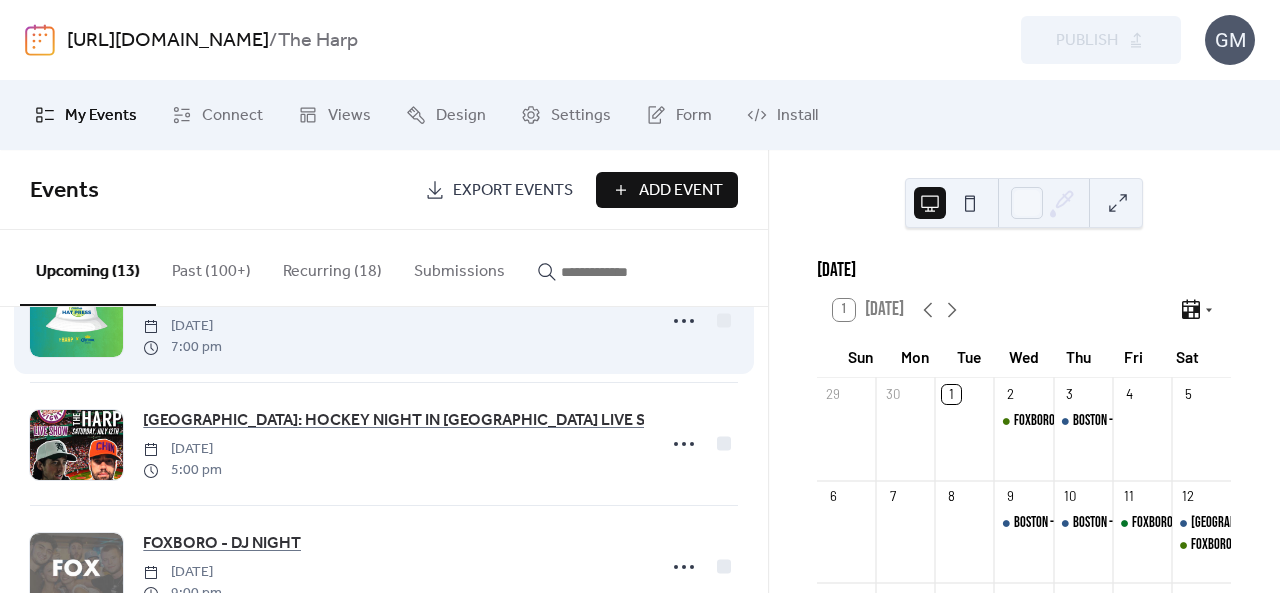 scroll, scrollTop: 0, scrollLeft: 0, axis: both 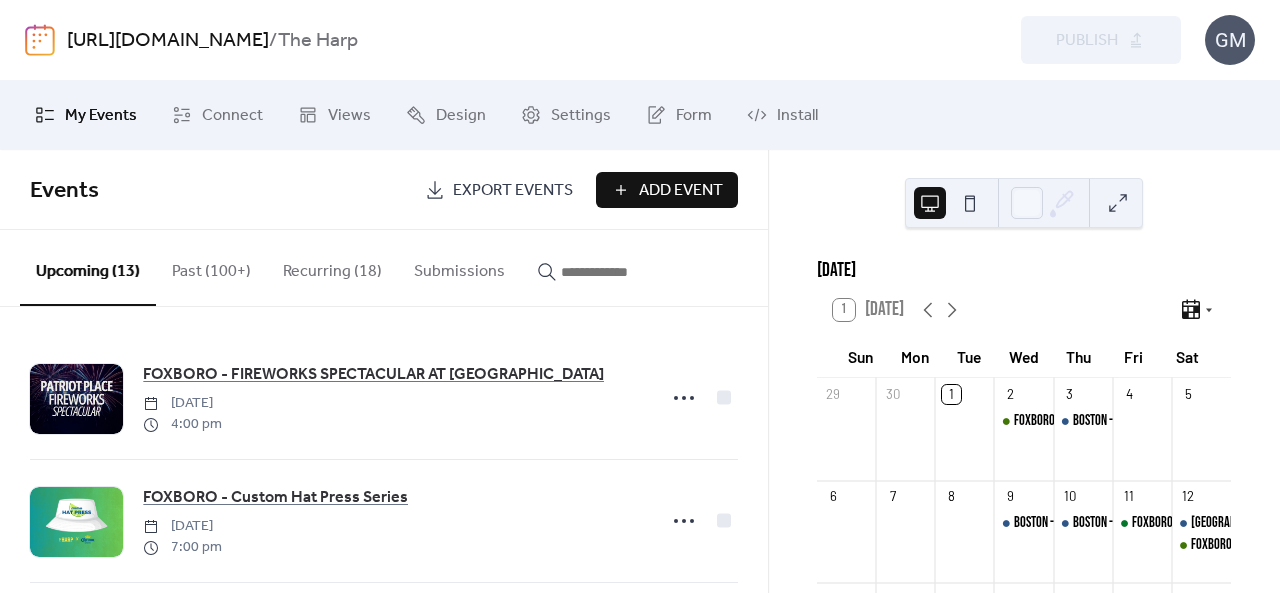 click at bounding box center (611, 272) 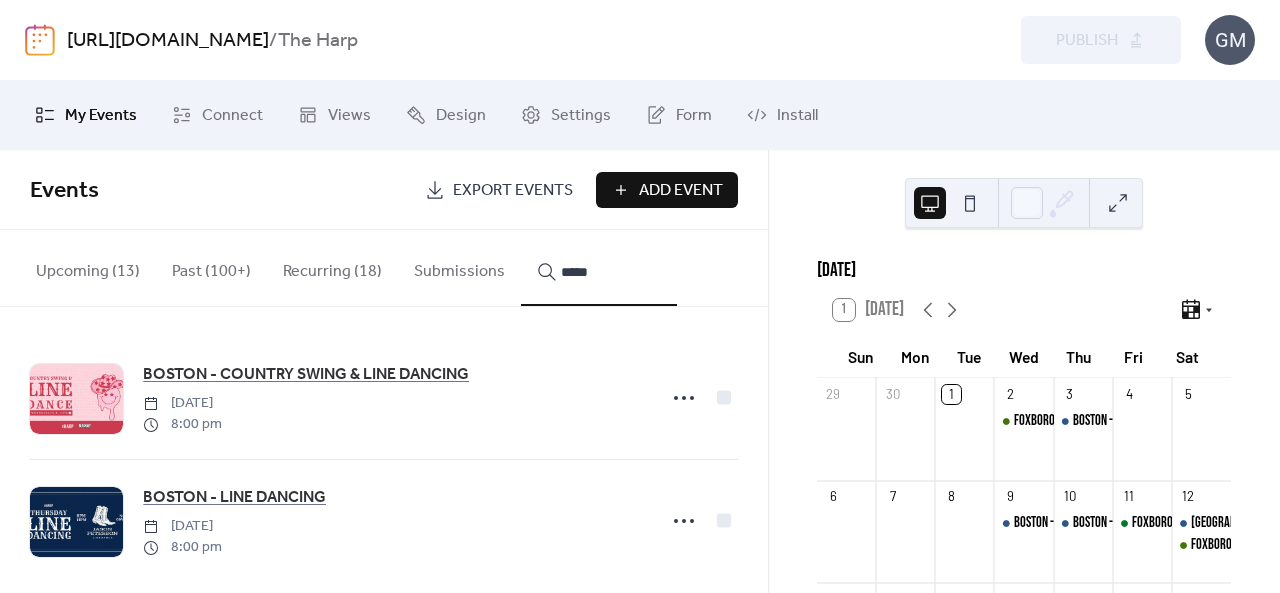 click on "****" at bounding box center (599, 268) 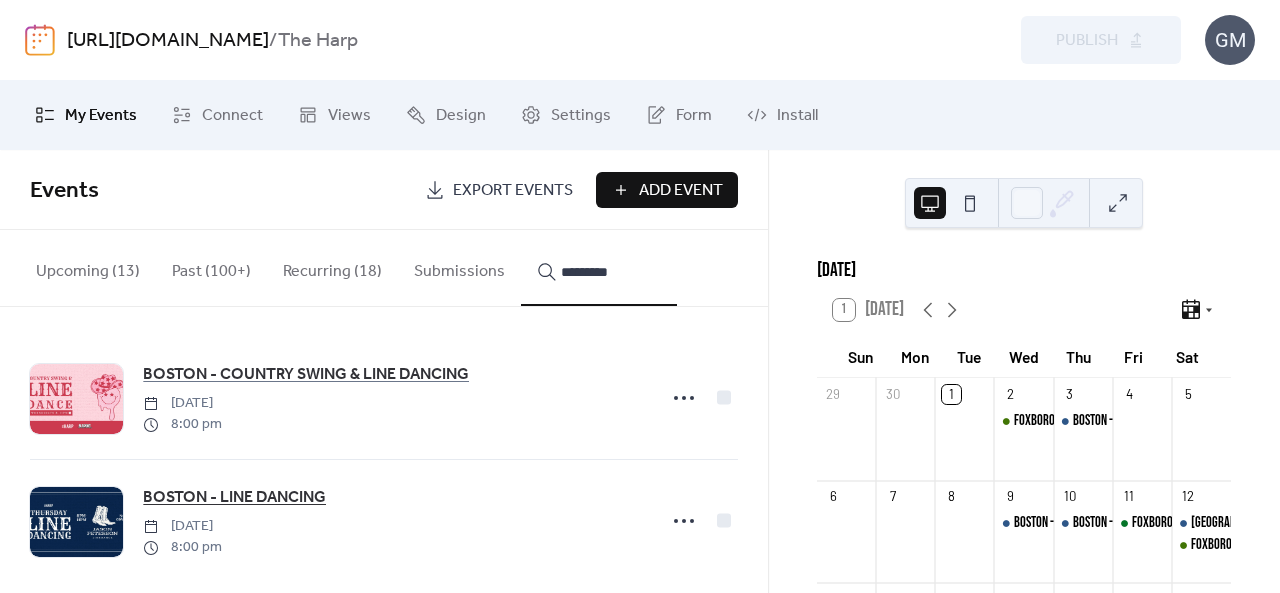type on "*********" 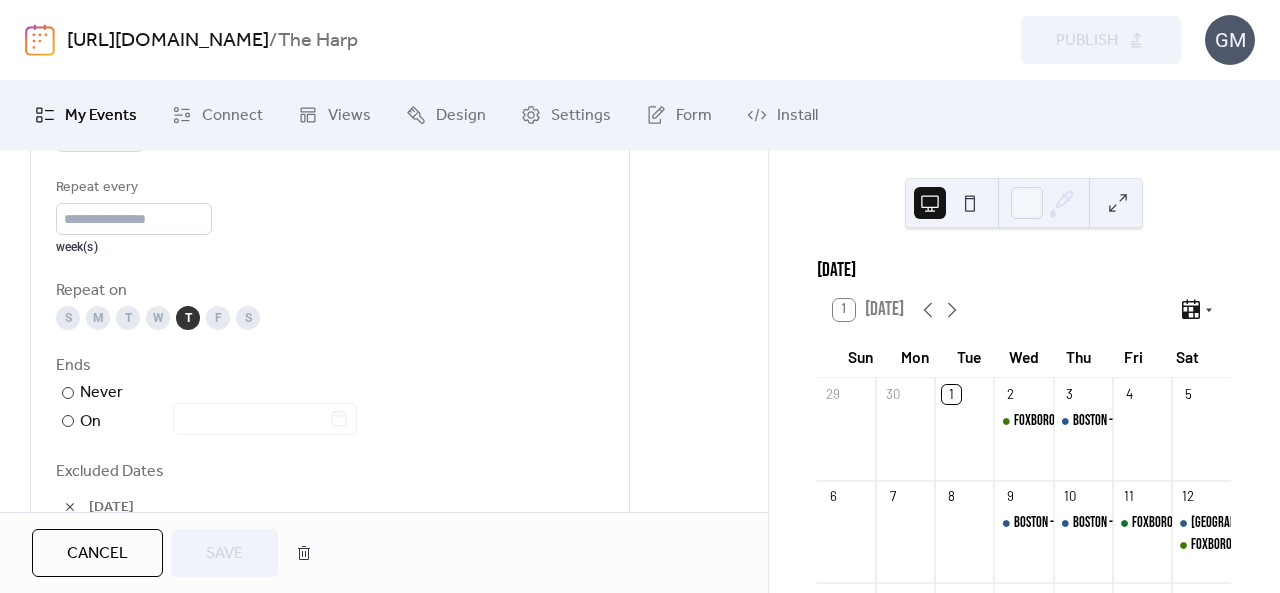 scroll, scrollTop: 1100, scrollLeft: 0, axis: vertical 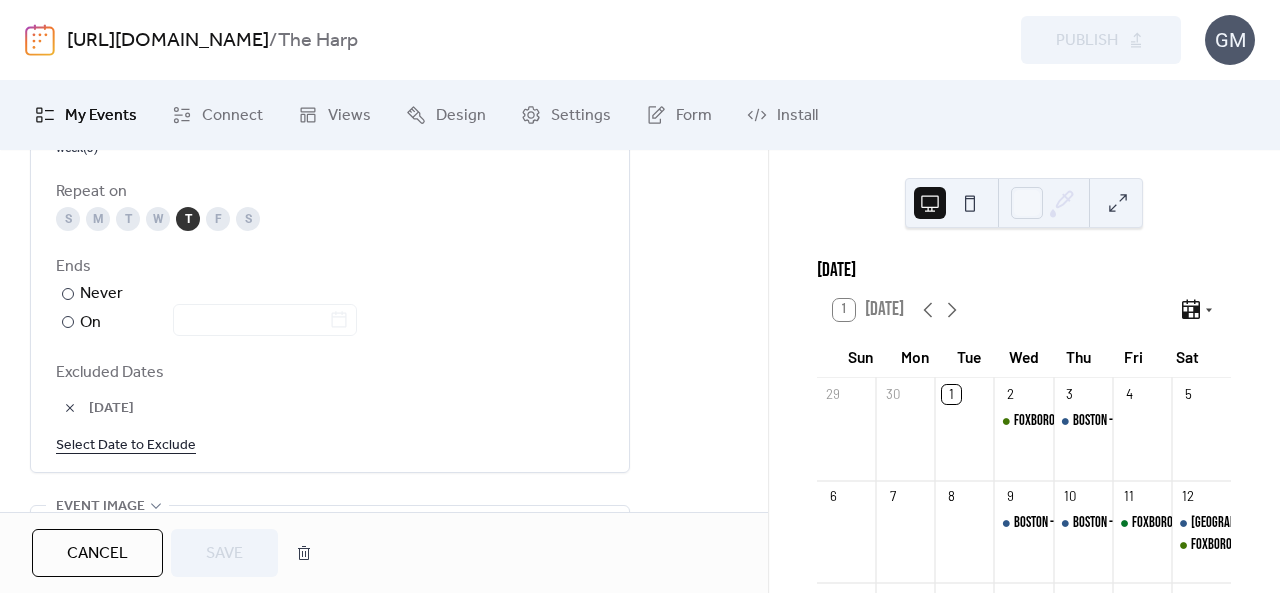 click on "Select Date to Exclude" at bounding box center (126, 444) 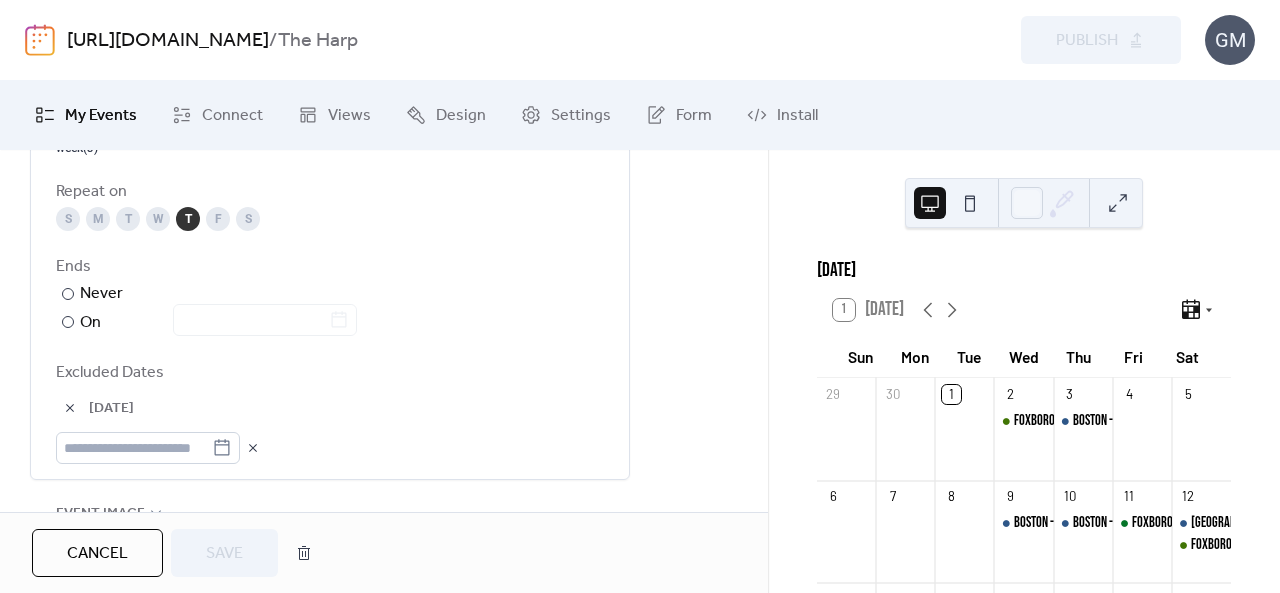 click at bounding box center (330, 448) 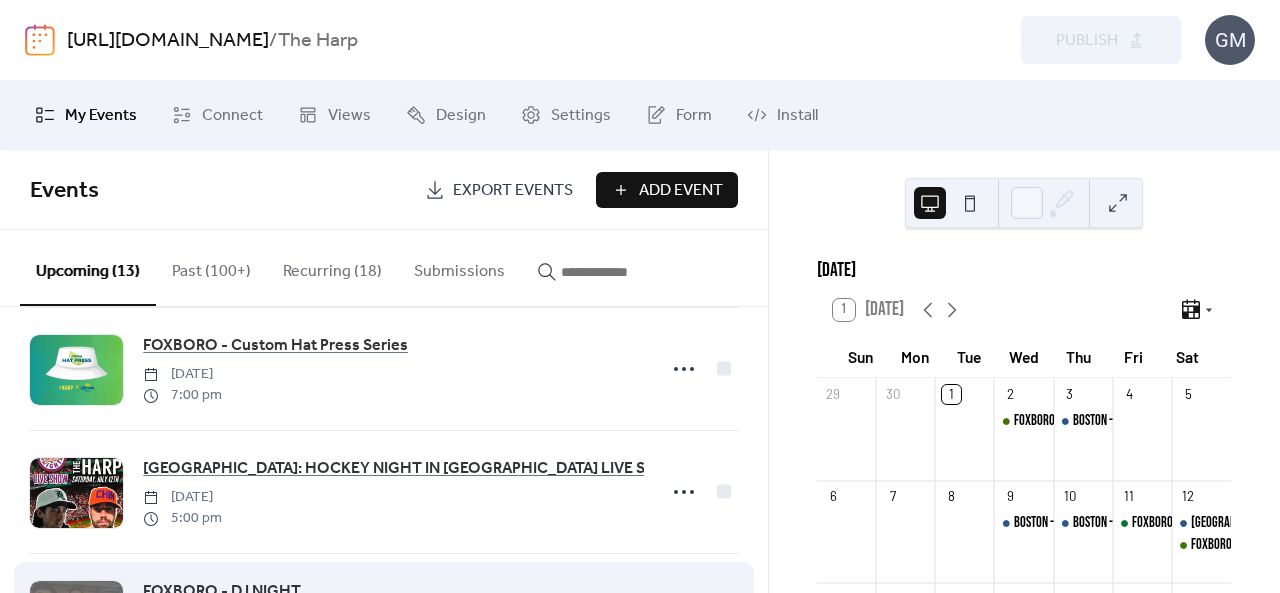 scroll, scrollTop: 400, scrollLeft: 0, axis: vertical 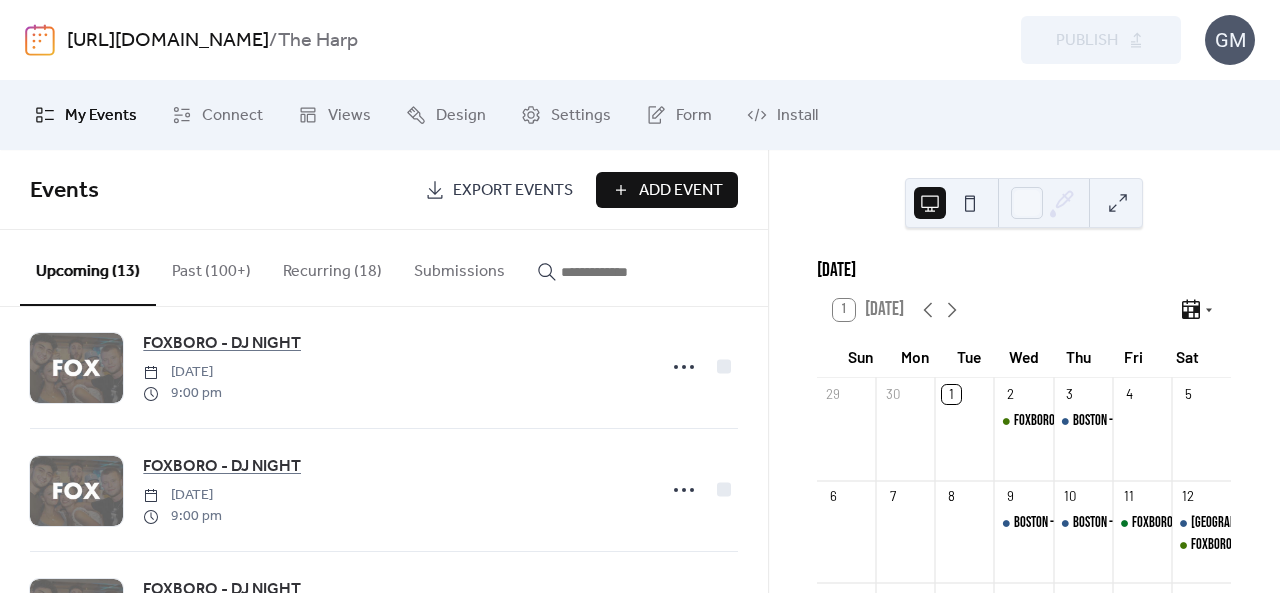 click on "Past  (100+)" at bounding box center (211, 267) 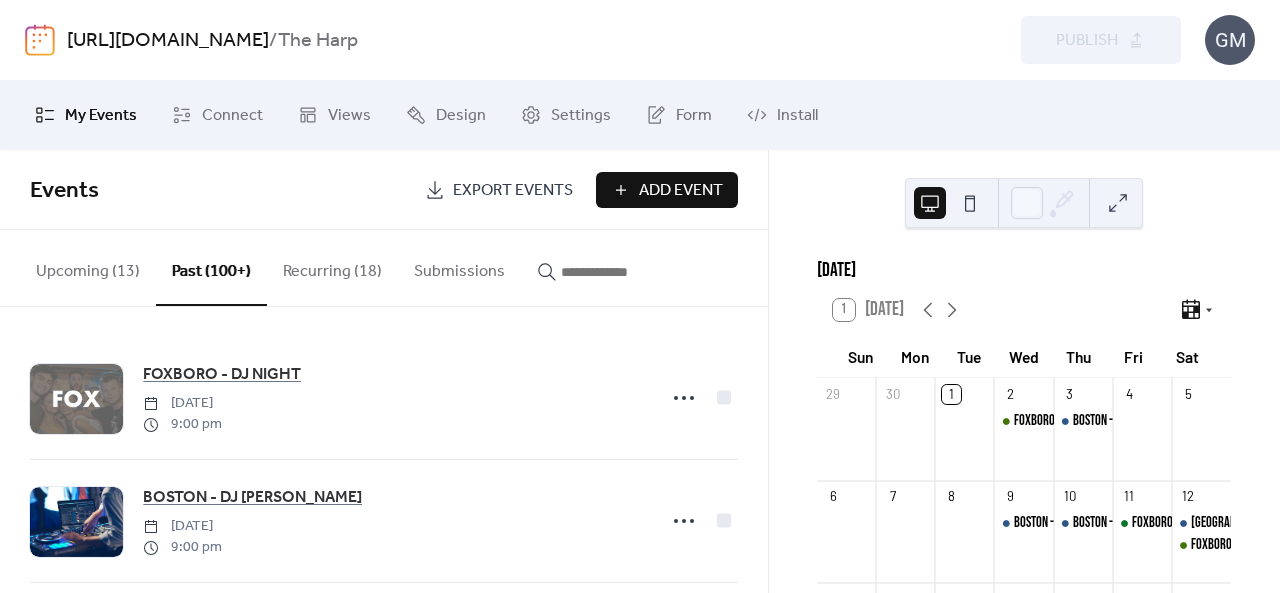 click at bounding box center [611, 272] 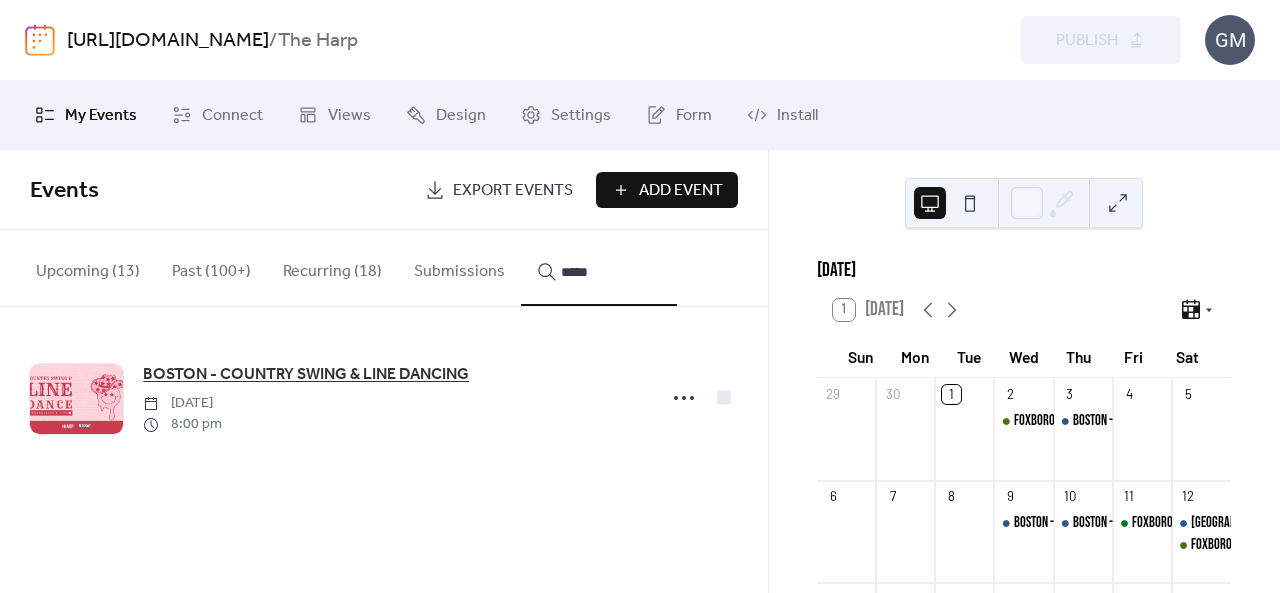 type on "*****" 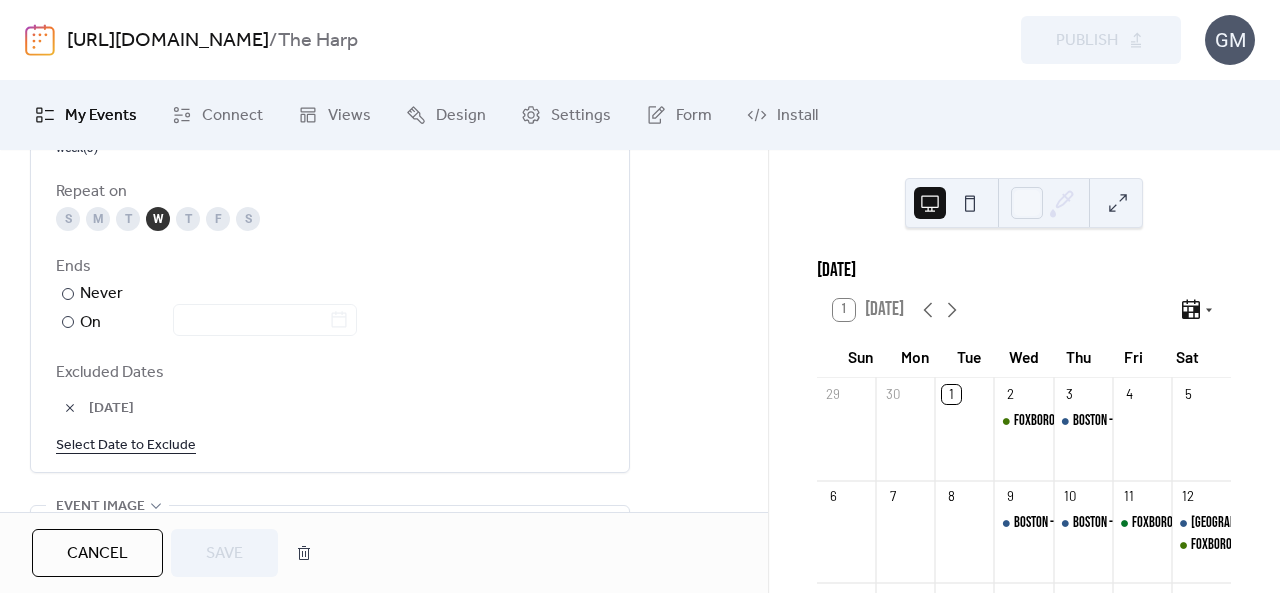 scroll, scrollTop: 1200, scrollLeft: 0, axis: vertical 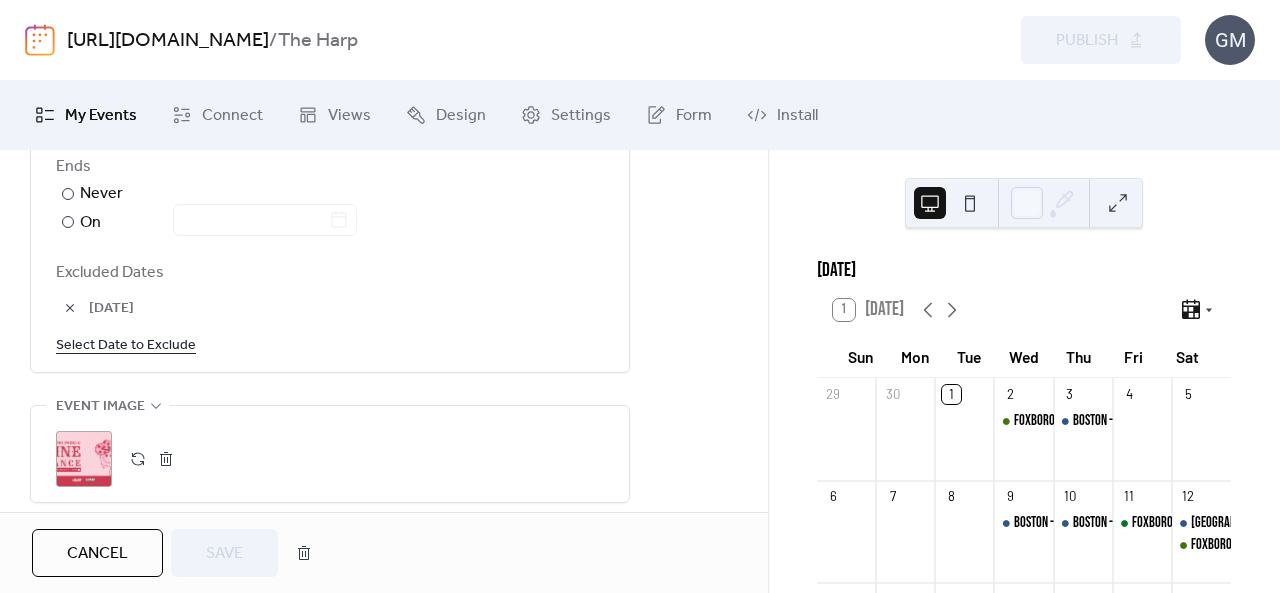click on "Select Date to Exclude" at bounding box center (126, 344) 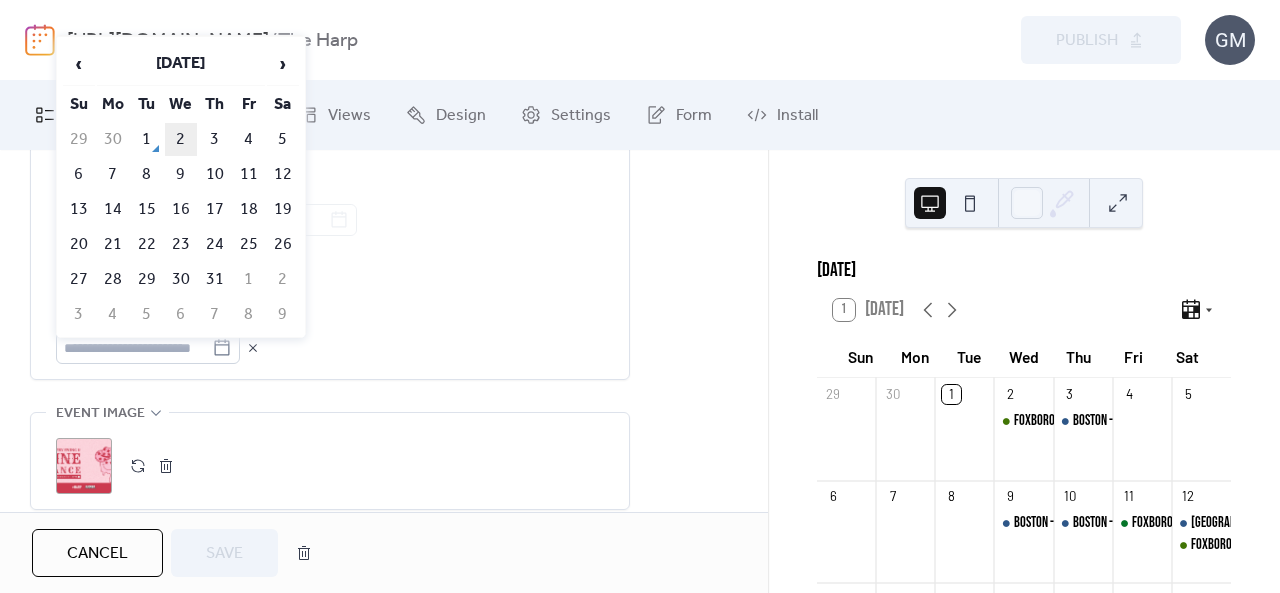 click on "2" at bounding box center (181, 139) 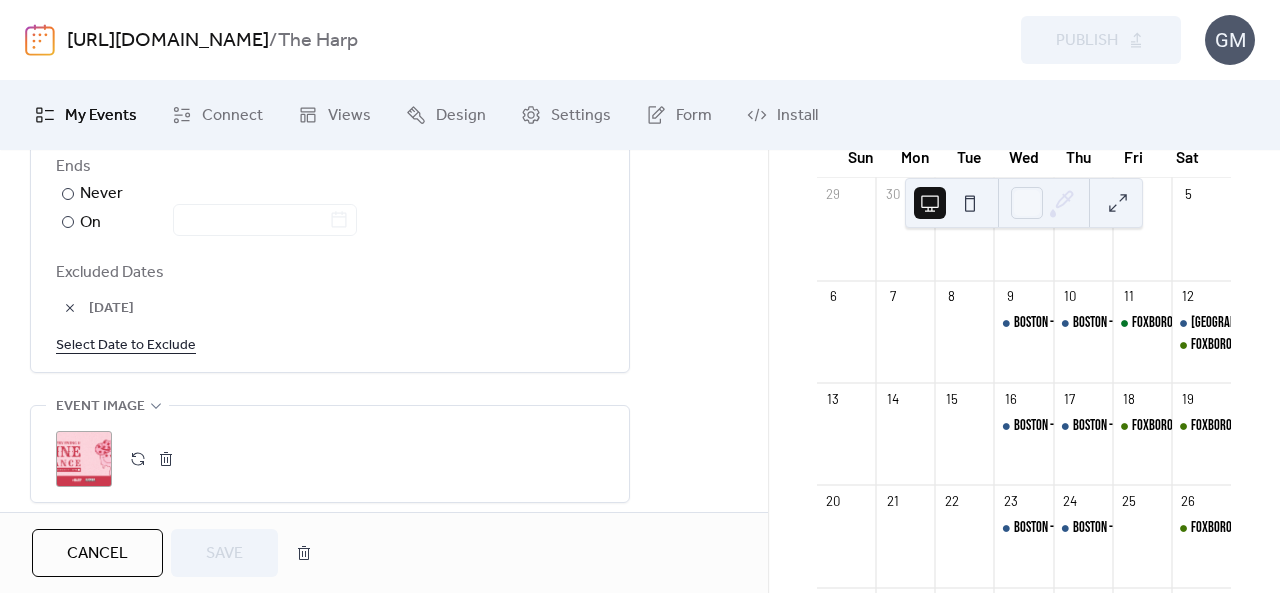 scroll, scrollTop: 0, scrollLeft: 0, axis: both 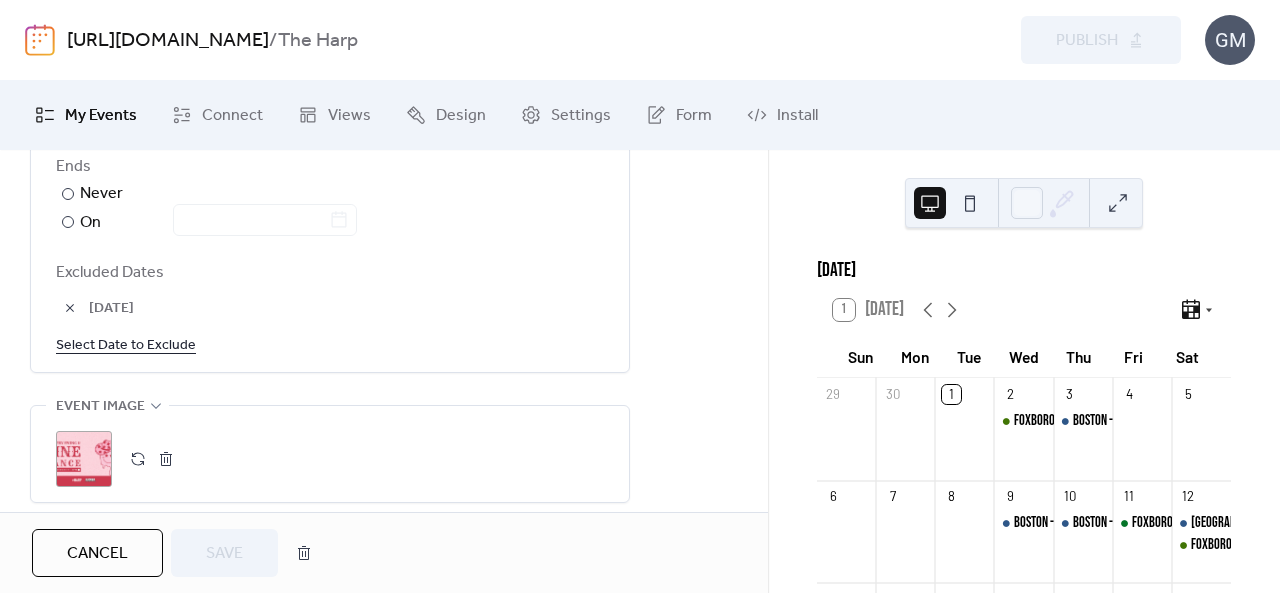 click on "Cancel Save" at bounding box center [384, 552] 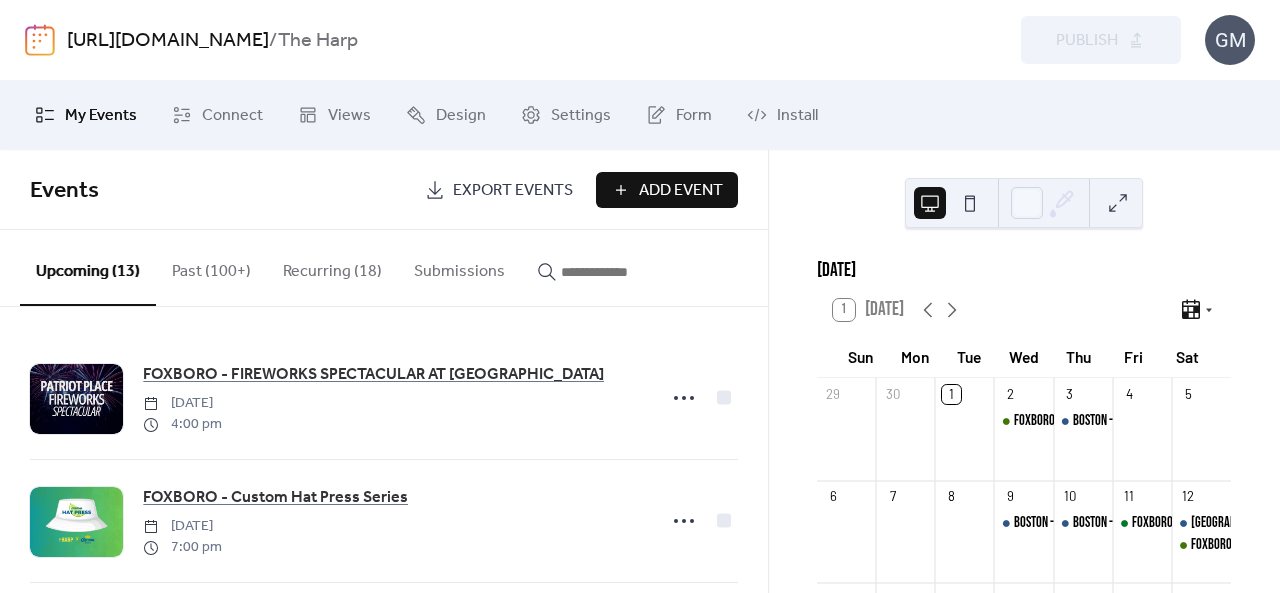 click at bounding box center [611, 272] 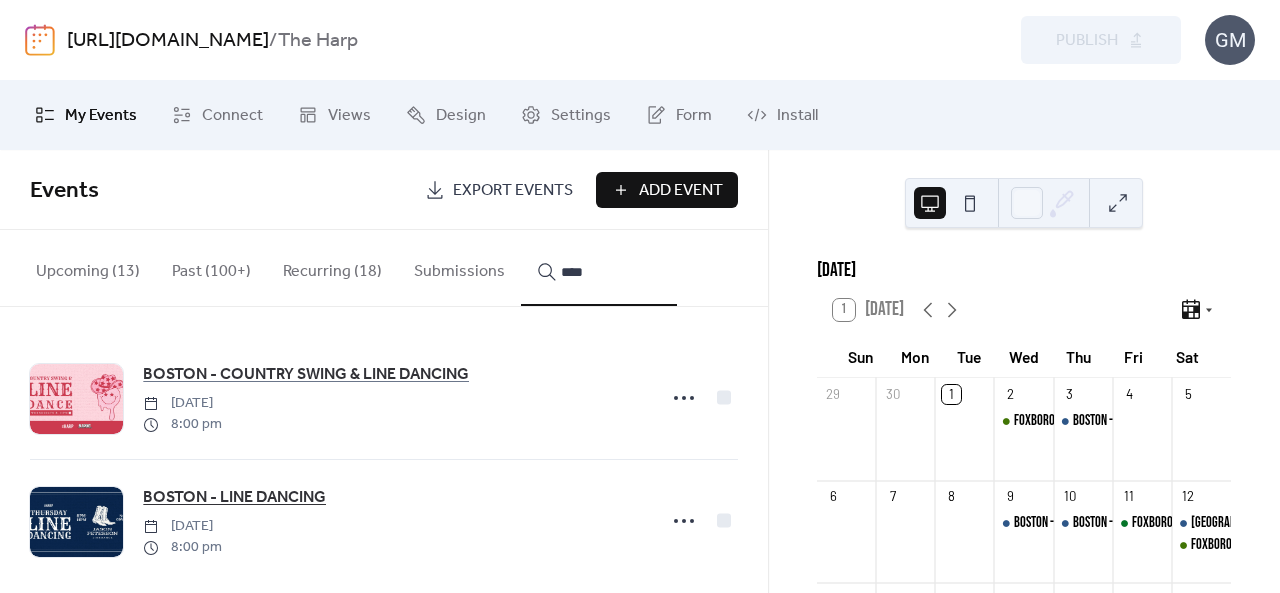 type on "****" 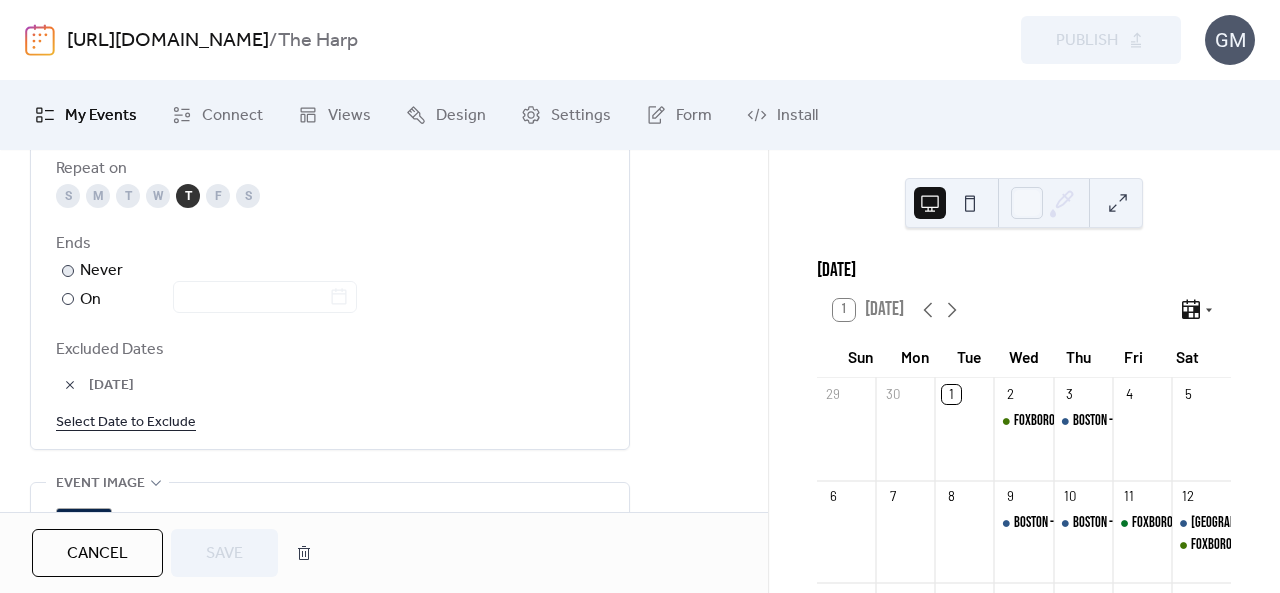 scroll, scrollTop: 1200, scrollLeft: 0, axis: vertical 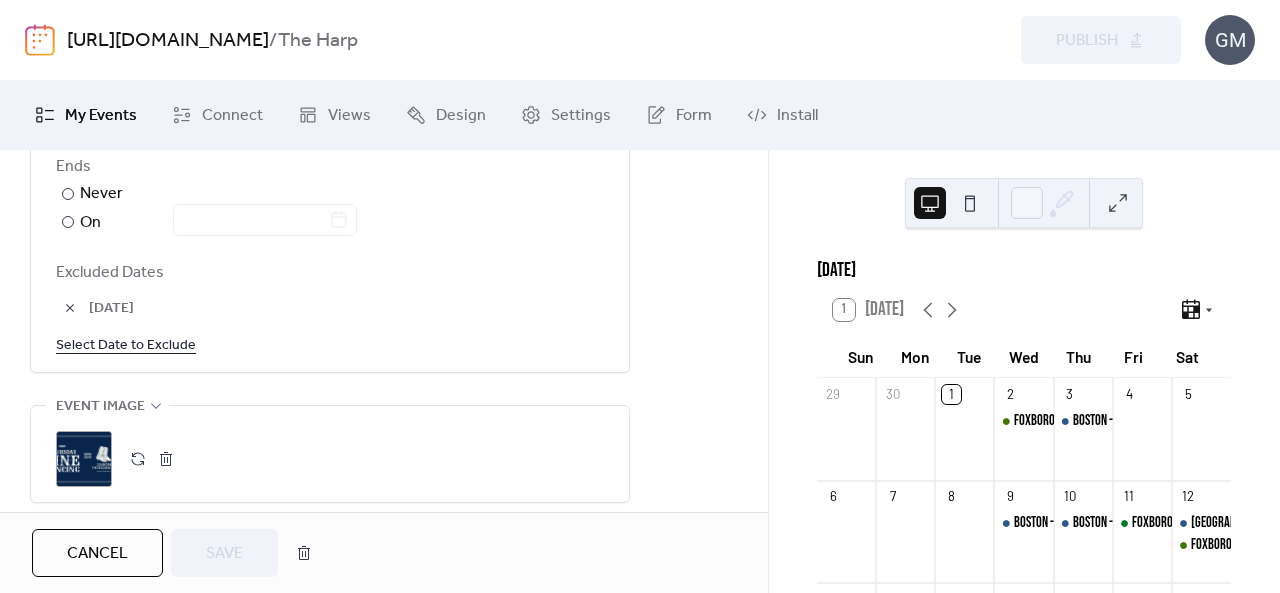 click on "Select Date to Exclude" at bounding box center (126, 344) 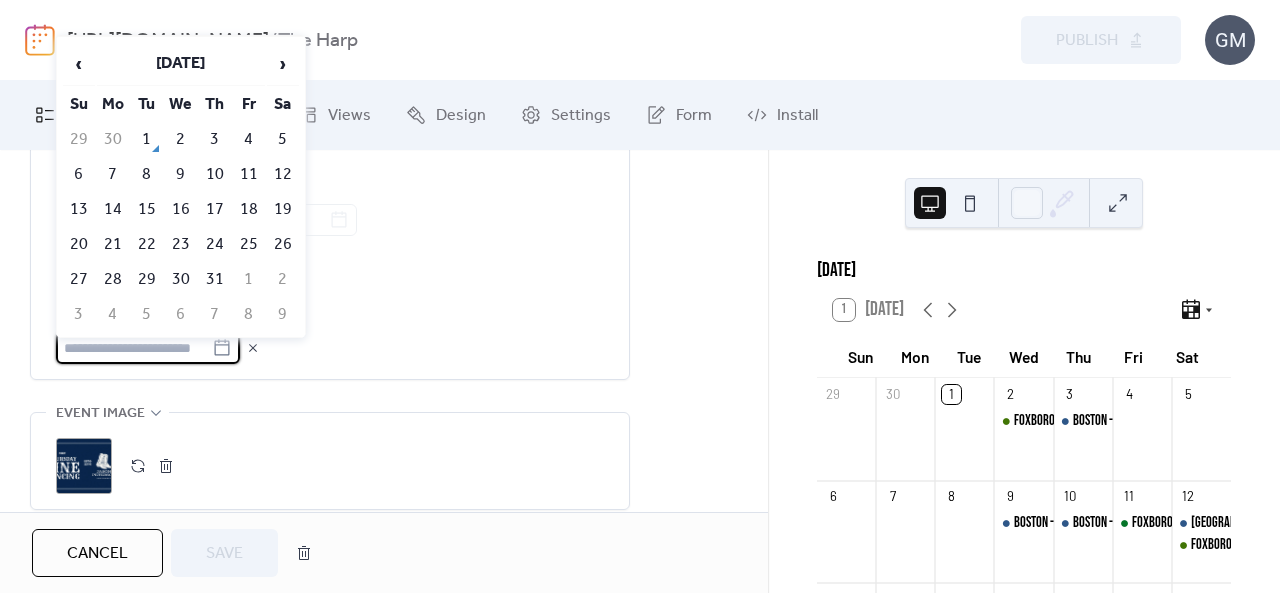 click on "3" at bounding box center (215, 139) 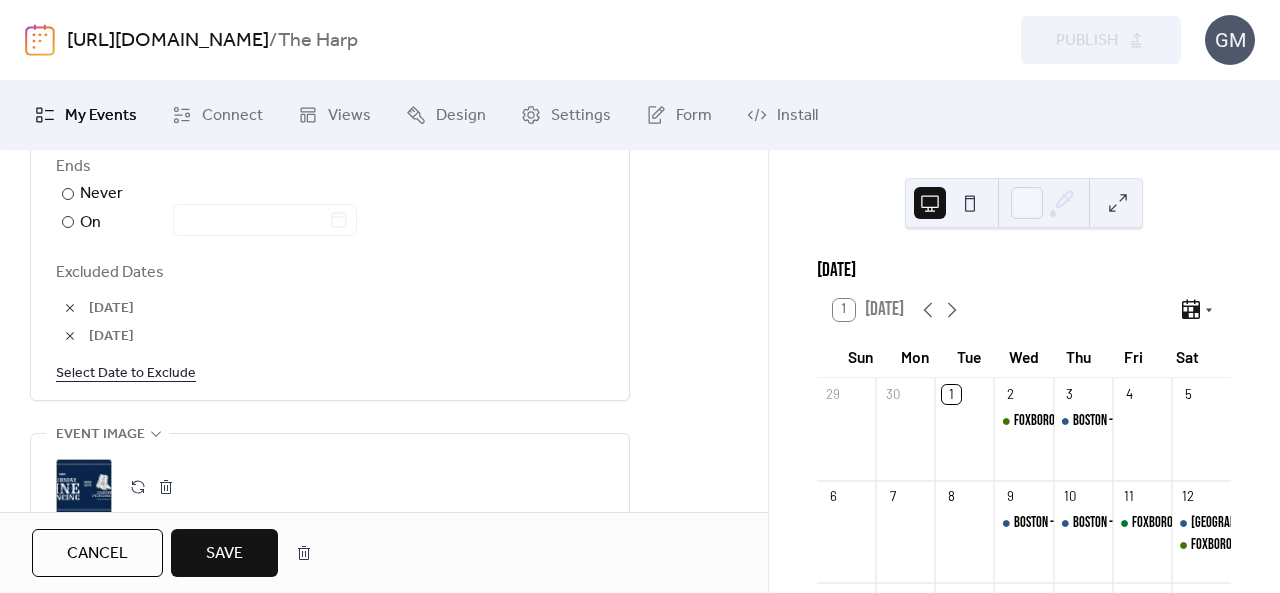 click on "Save" at bounding box center (224, 554) 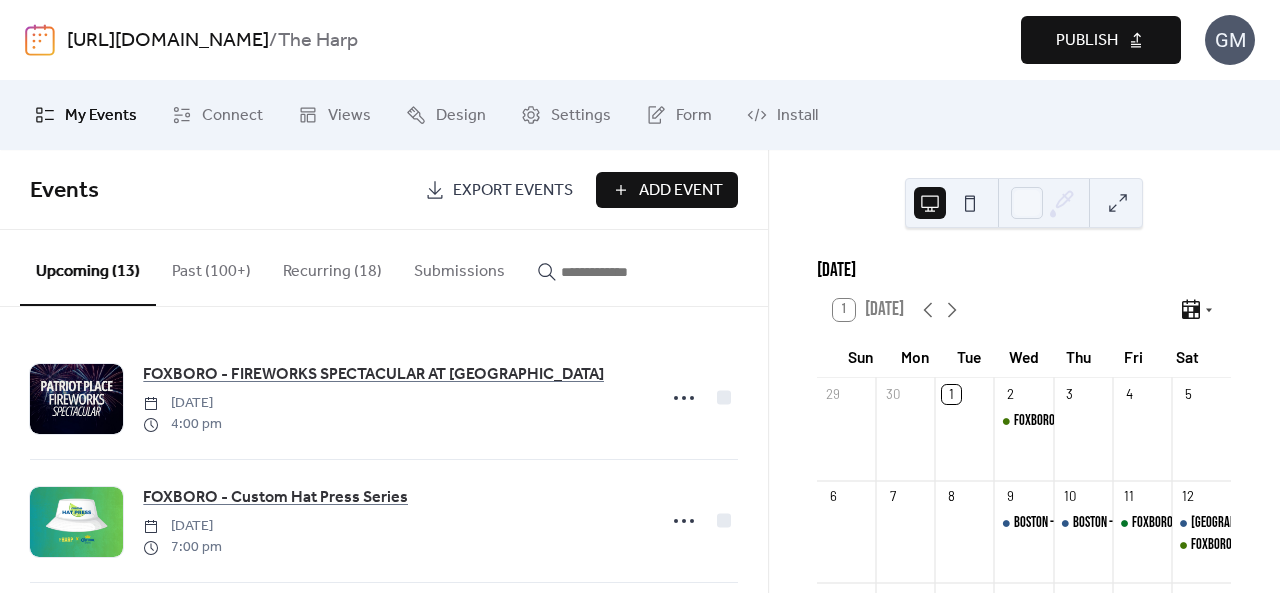 click on "Publish" at bounding box center (1101, 40) 